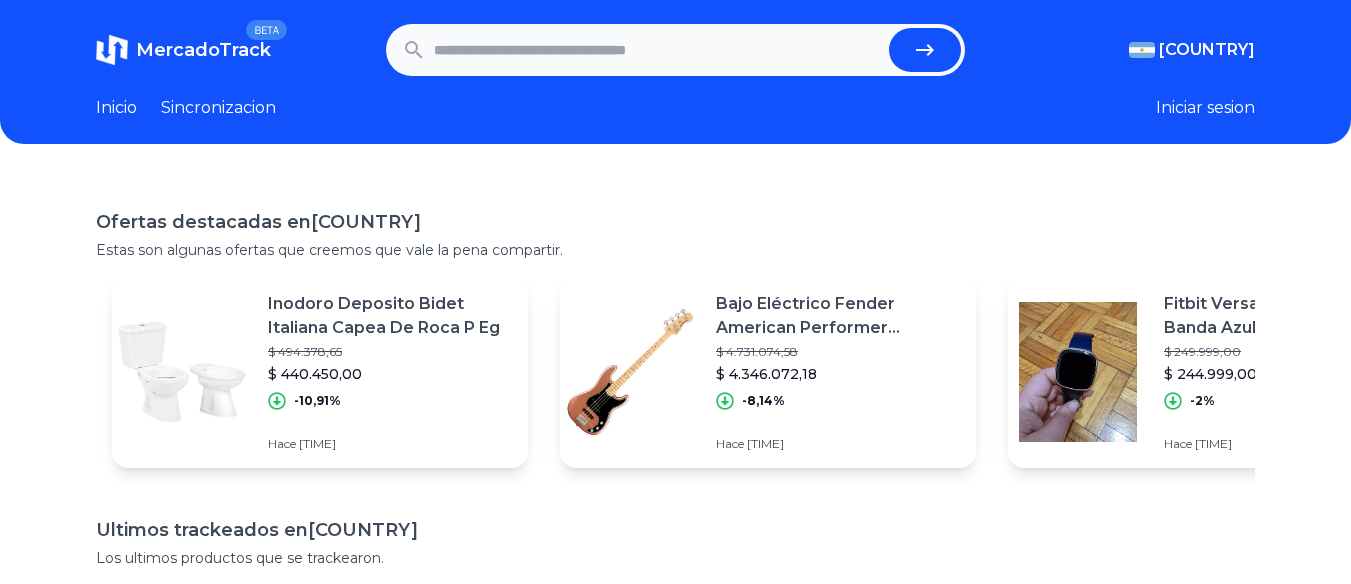 scroll, scrollTop: 0, scrollLeft: 0, axis: both 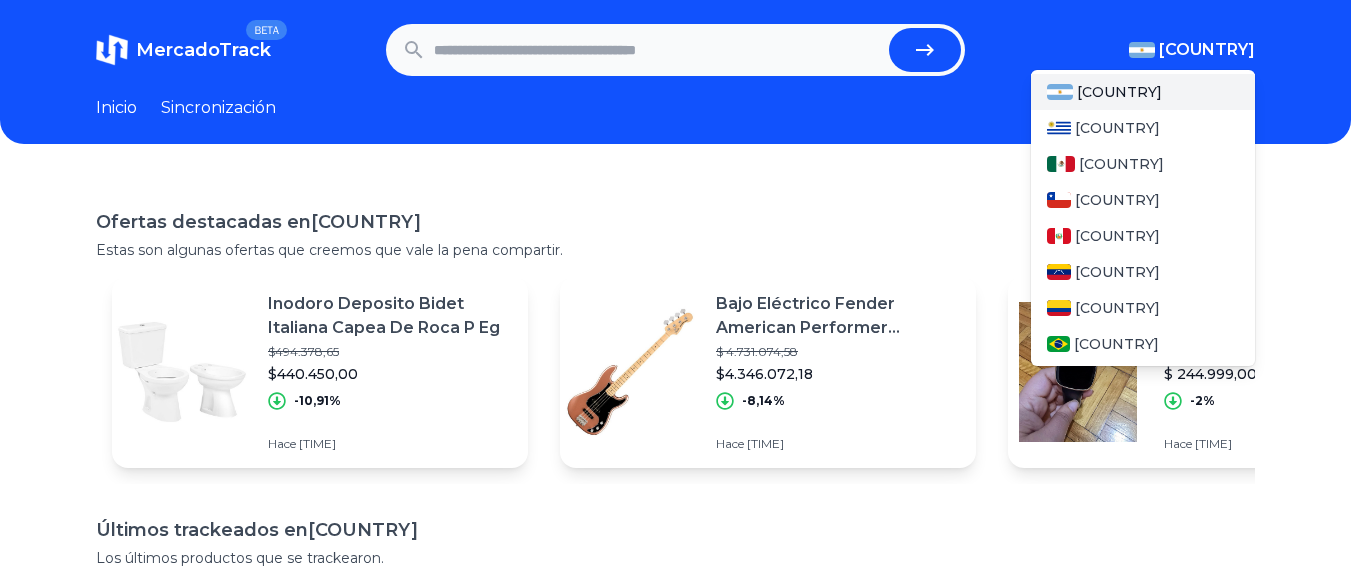 click on "[COUNTRY]" at bounding box center (1207, 49) 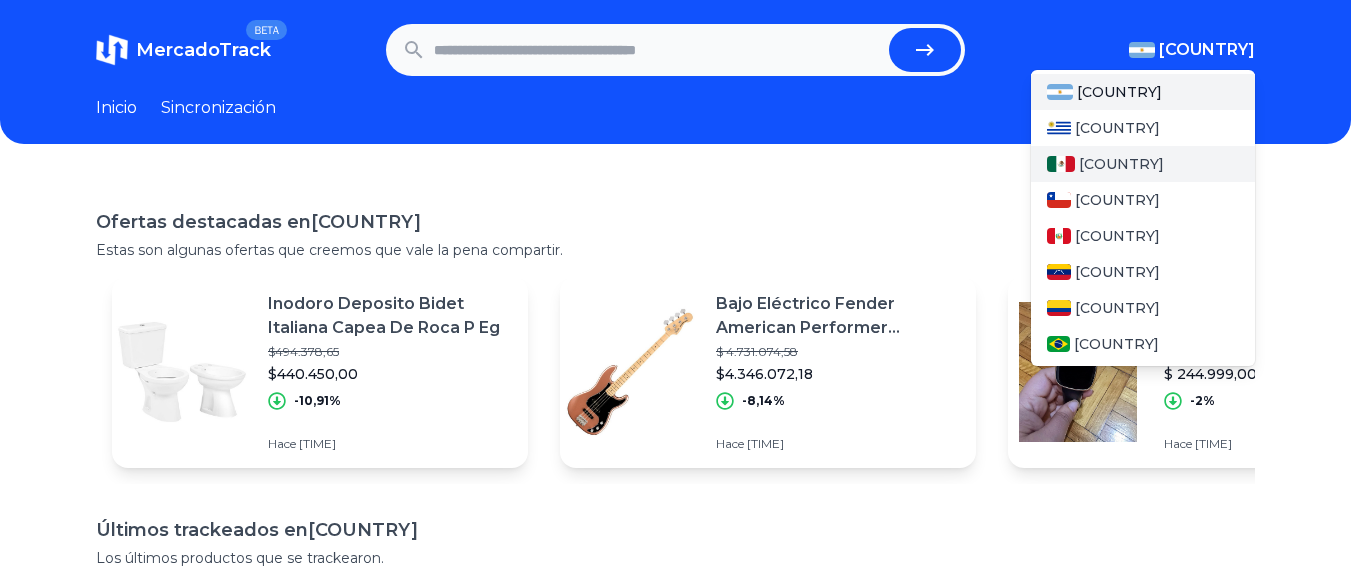 click on "México" at bounding box center [1143, 164] 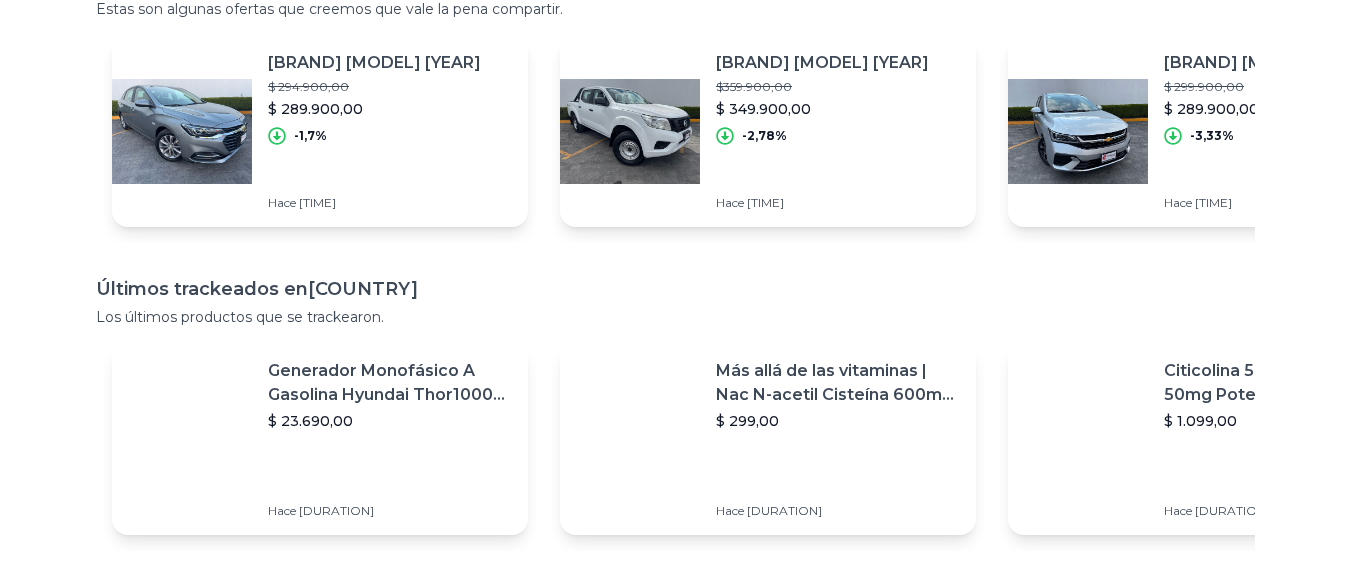 scroll, scrollTop: 0, scrollLeft: 0, axis: both 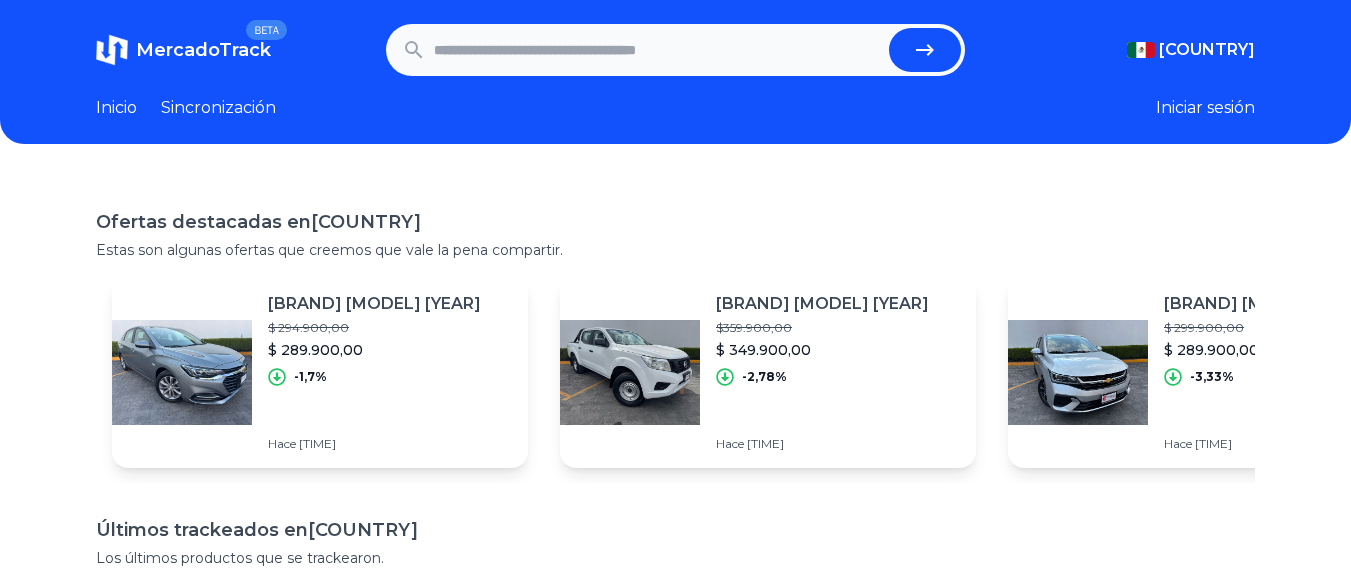 click at bounding box center (658, 50) 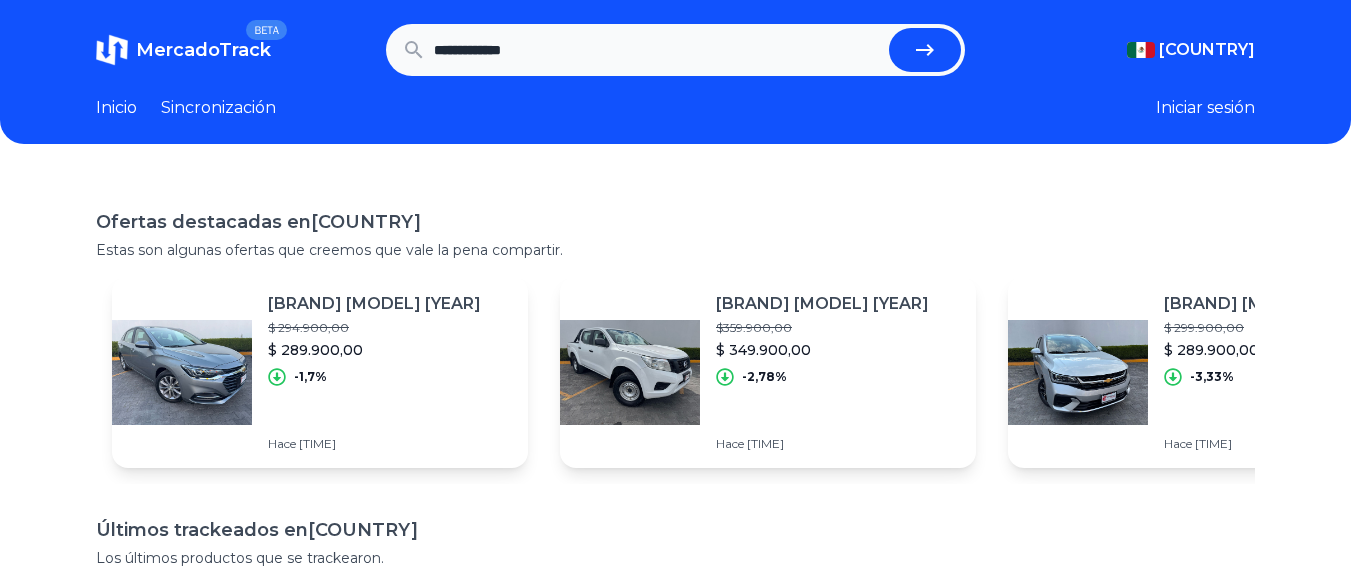 type on "**********" 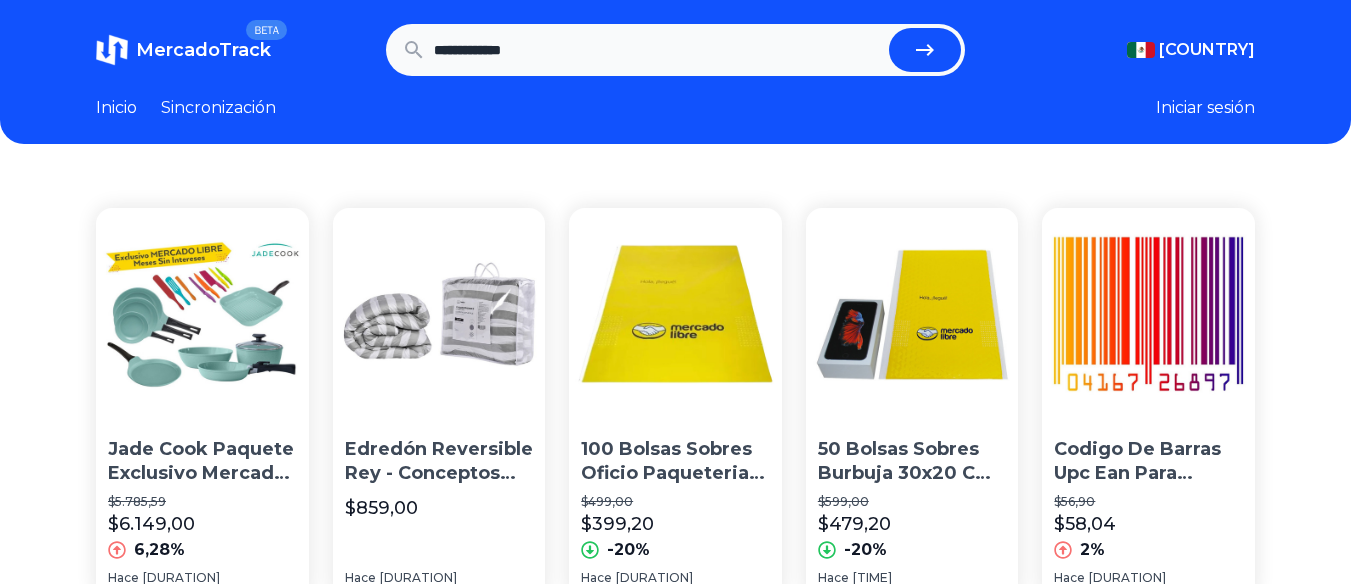scroll, scrollTop: 0, scrollLeft: 0, axis: both 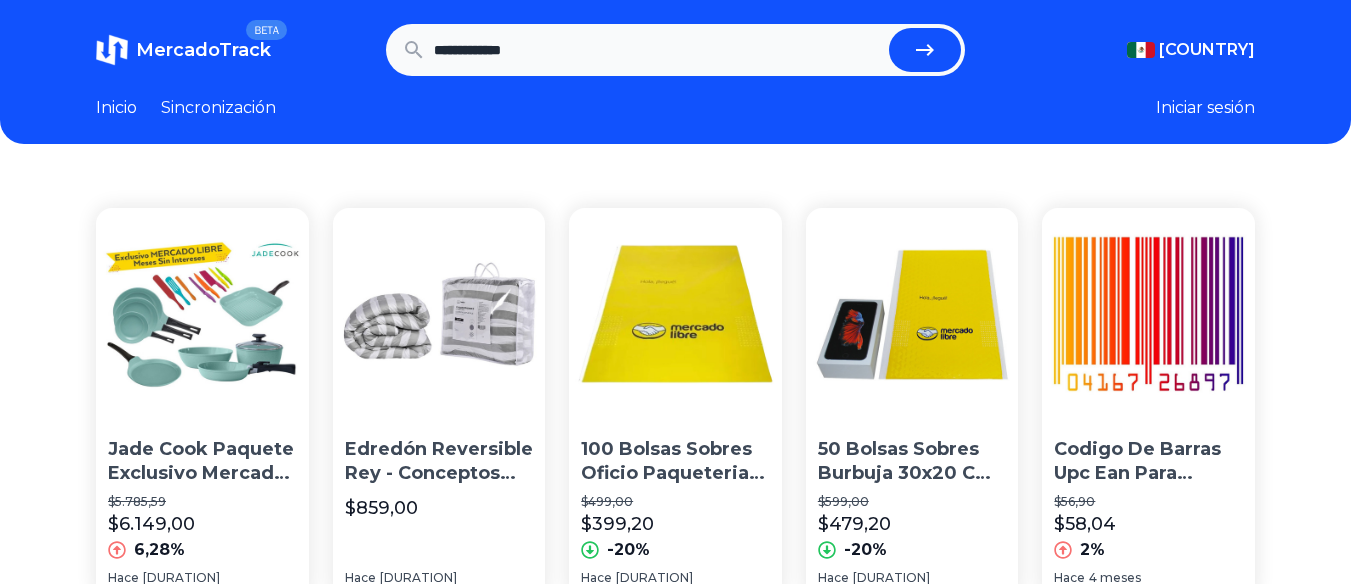 click on "Inicio" at bounding box center [116, 107] 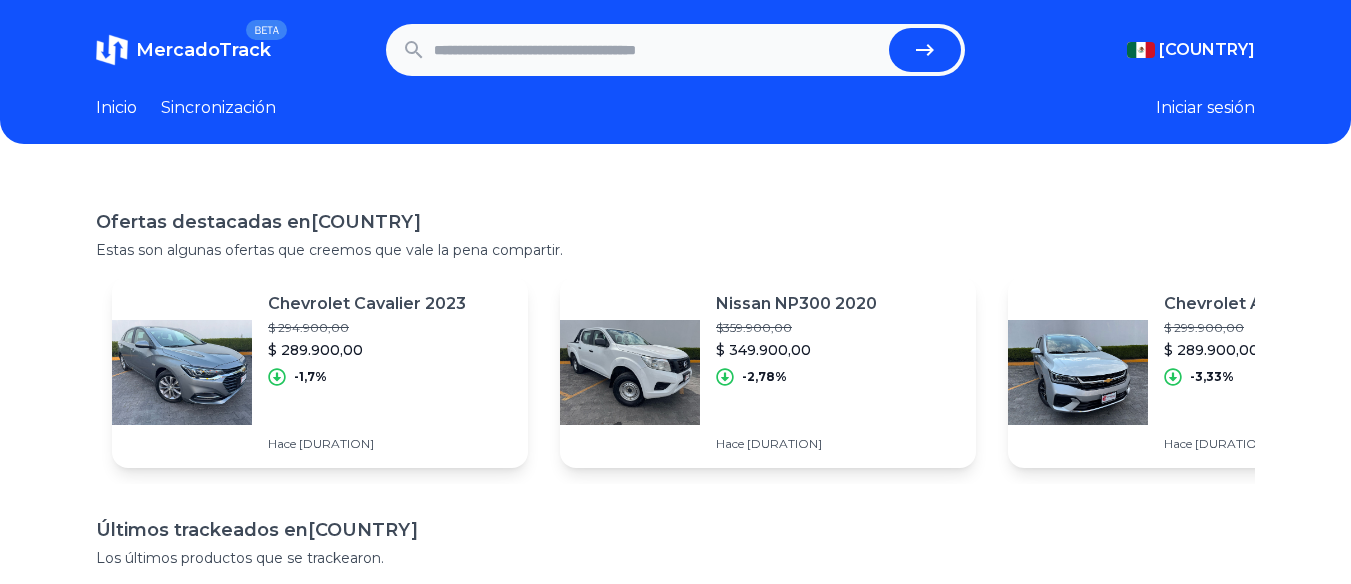 click on "Sincronización" at bounding box center [218, 107] 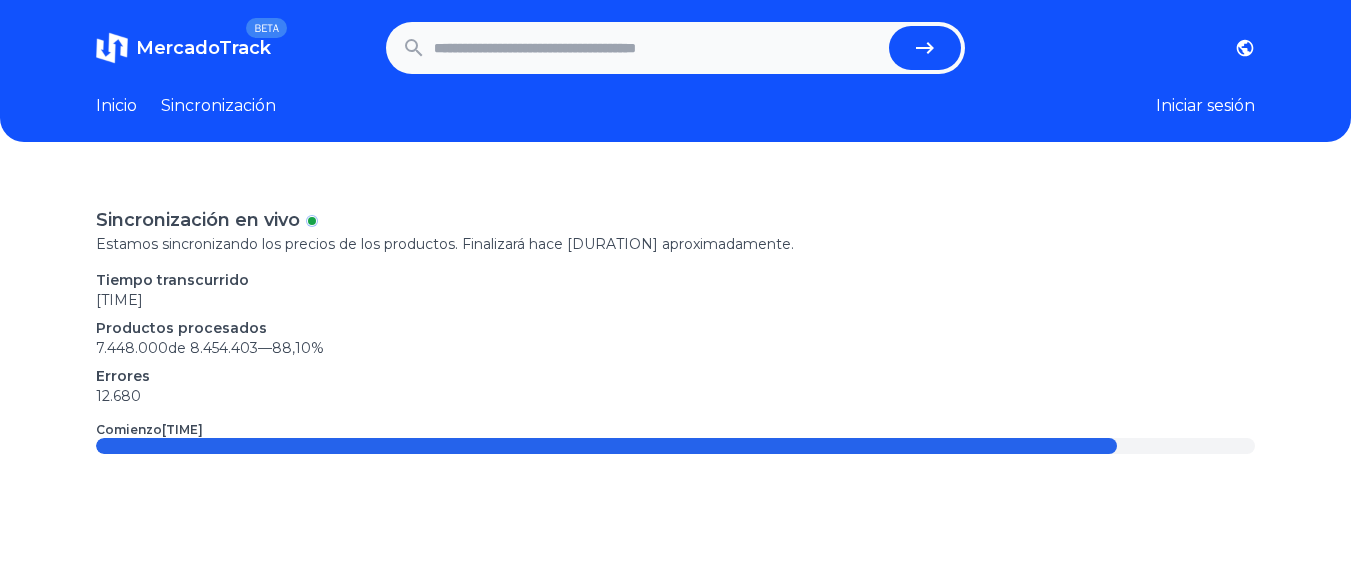 scroll, scrollTop: 0, scrollLeft: 0, axis: both 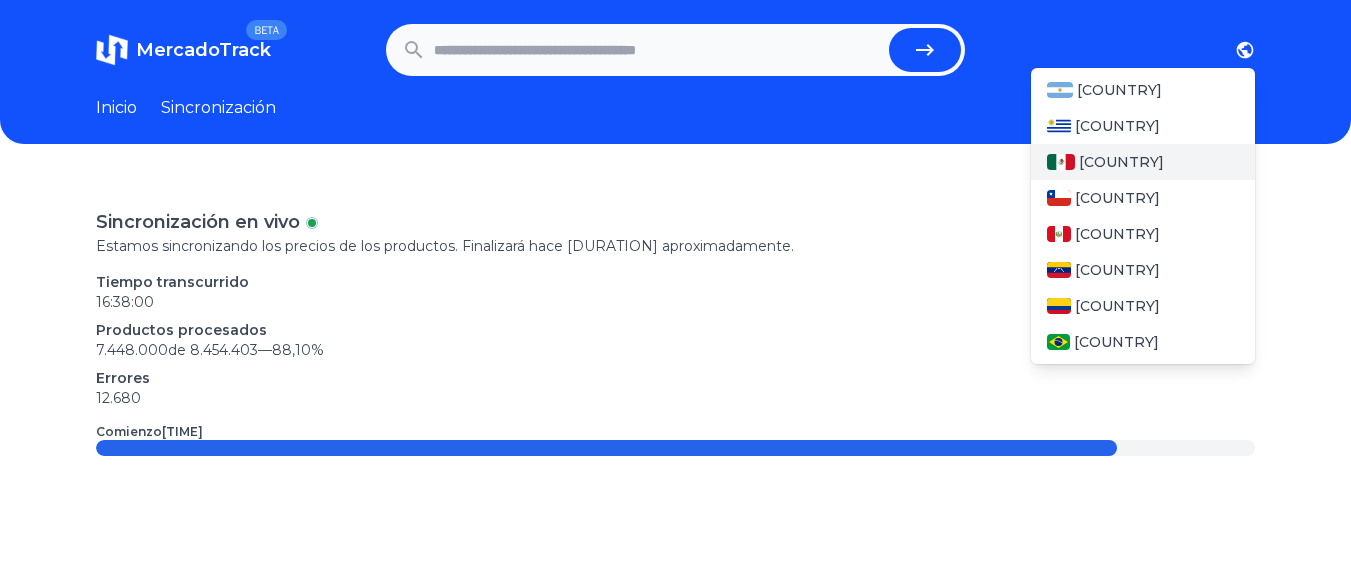 click on "[COUNTRY]" at bounding box center [1143, 162] 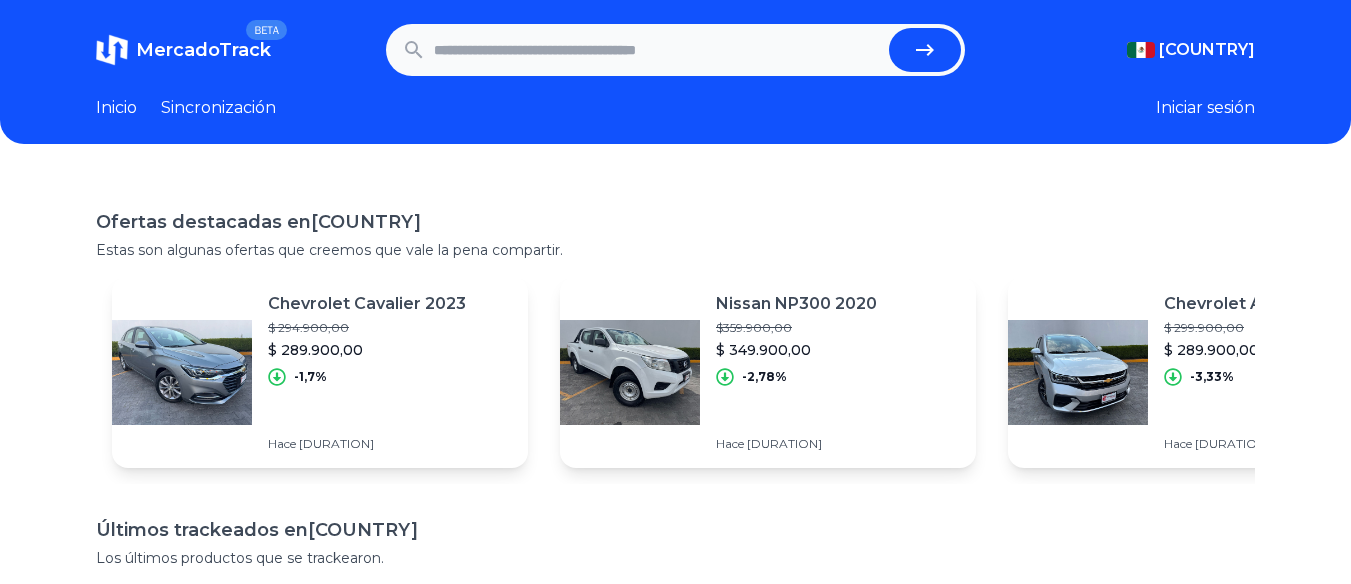 click at bounding box center [658, 50] 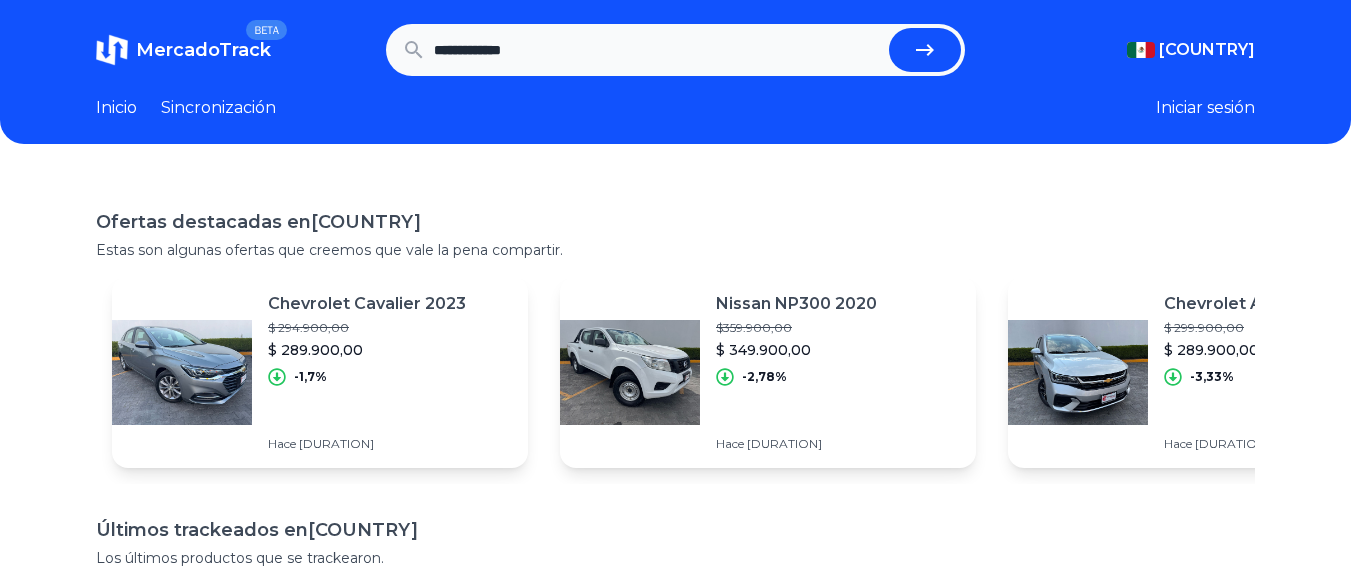 type on "**********" 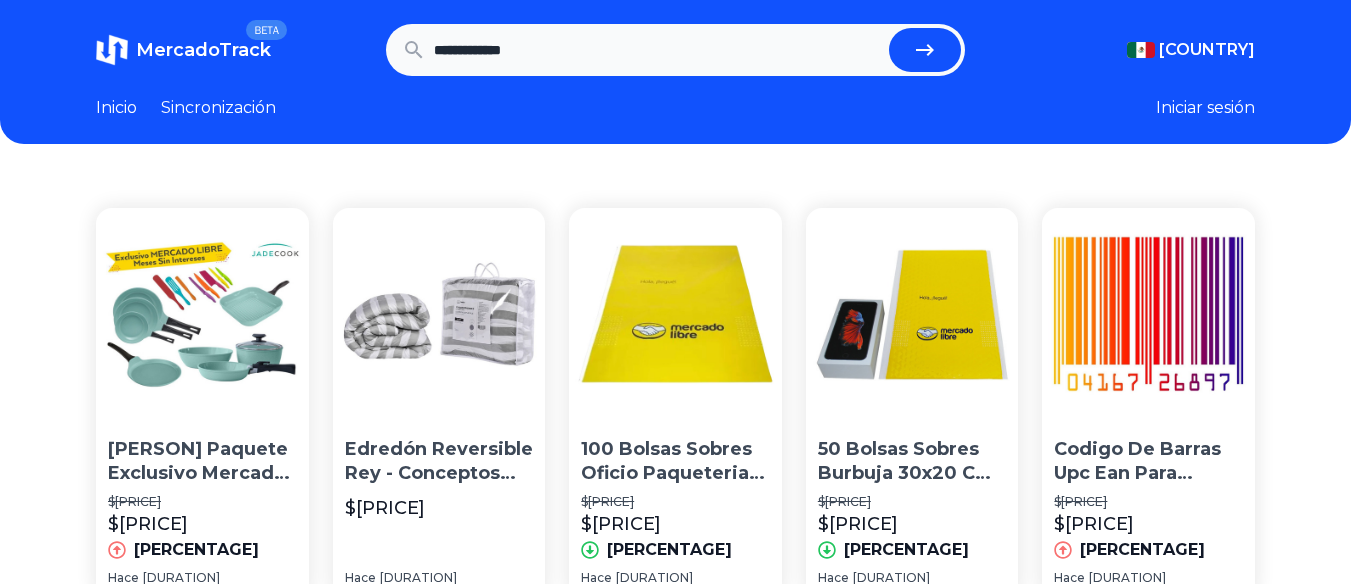 scroll, scrollTop: 0, scrollLeft: 0, axis: both 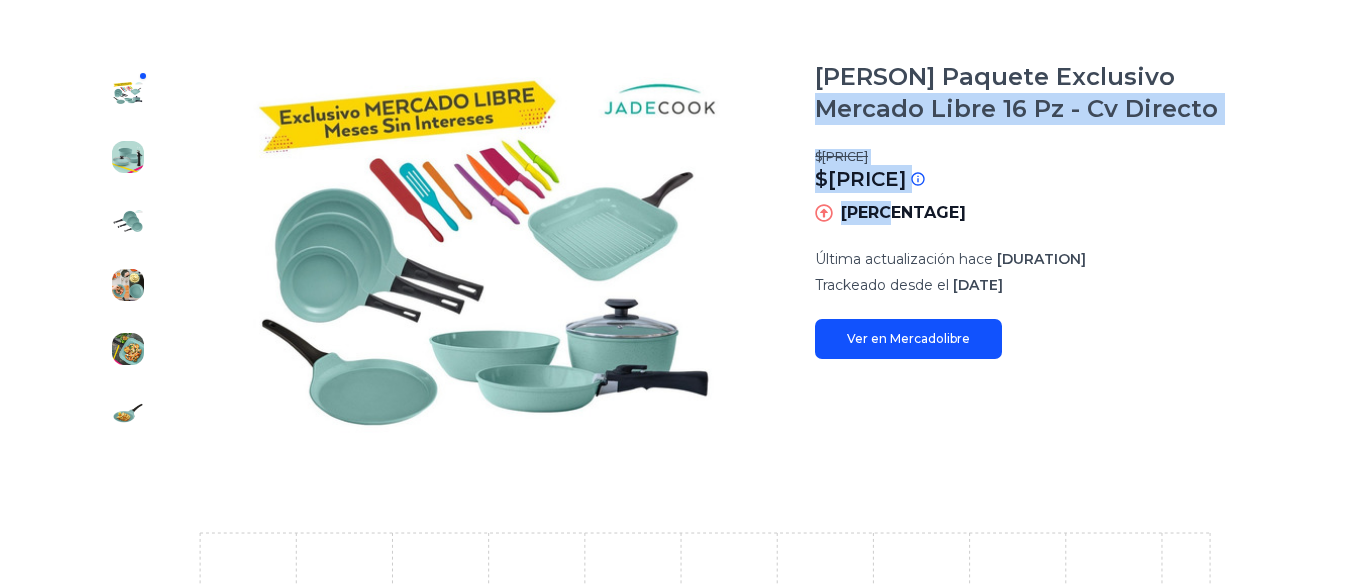 drag, startPoint x: 1344, startPoint y: 222, endPoint x: 1350, endPoint y: 67, distance: 155.11609 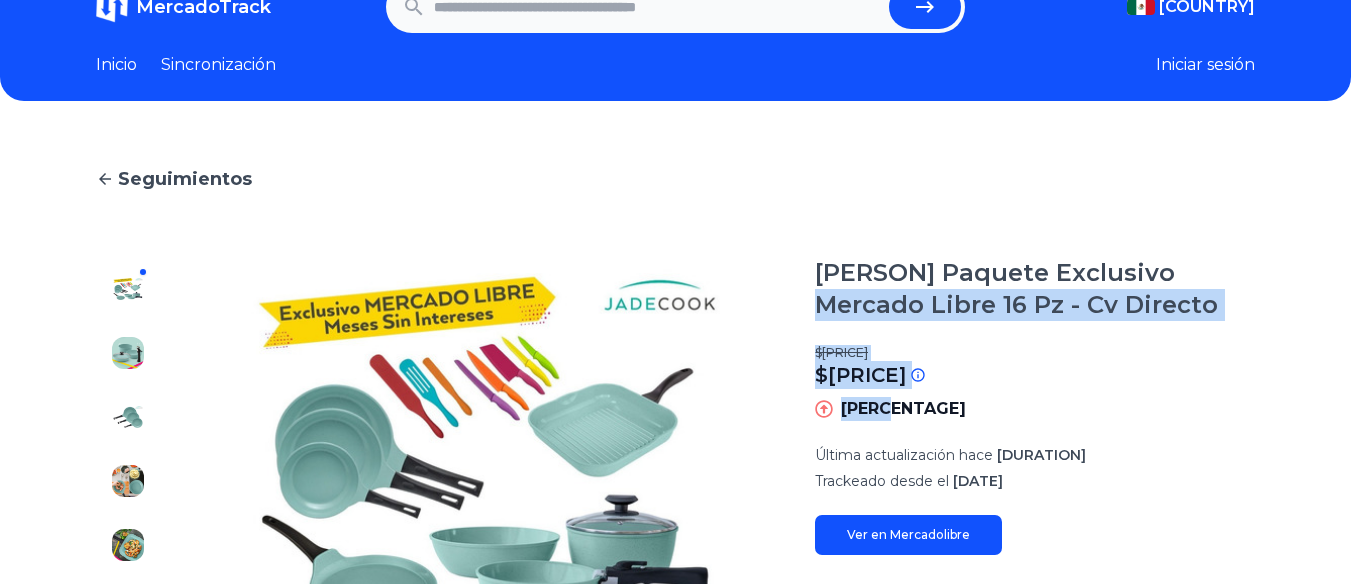 scroll, scrollTop: 0, scrollLeft: 15, axis: horizontal 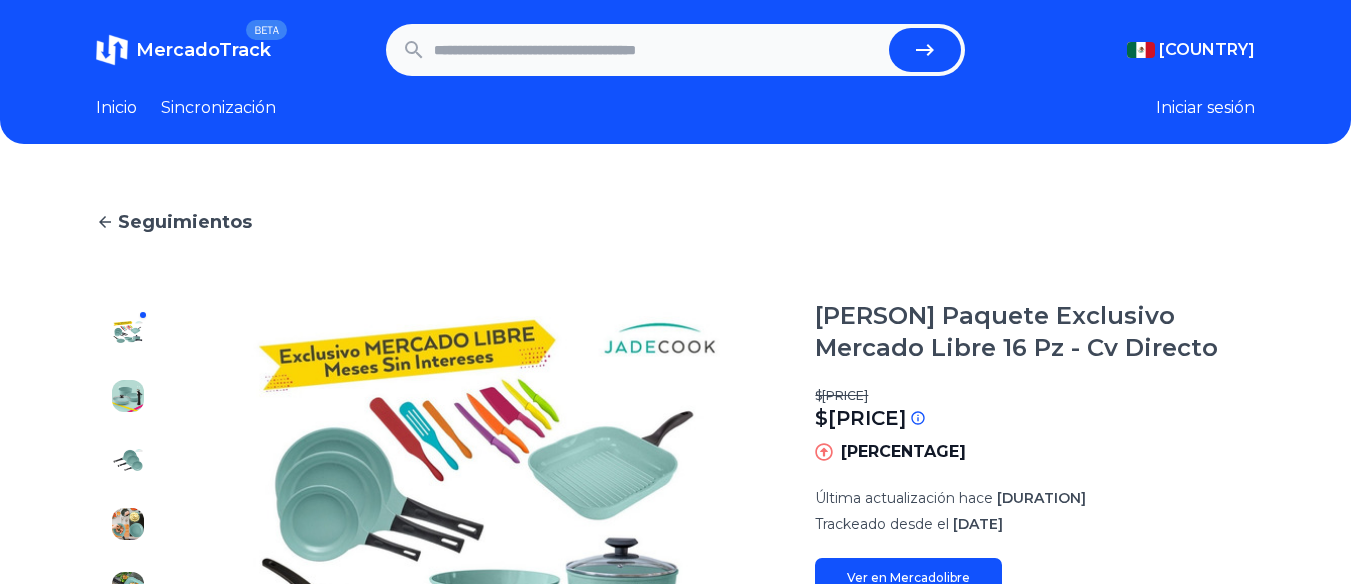 click at bounding box center (658, 50) 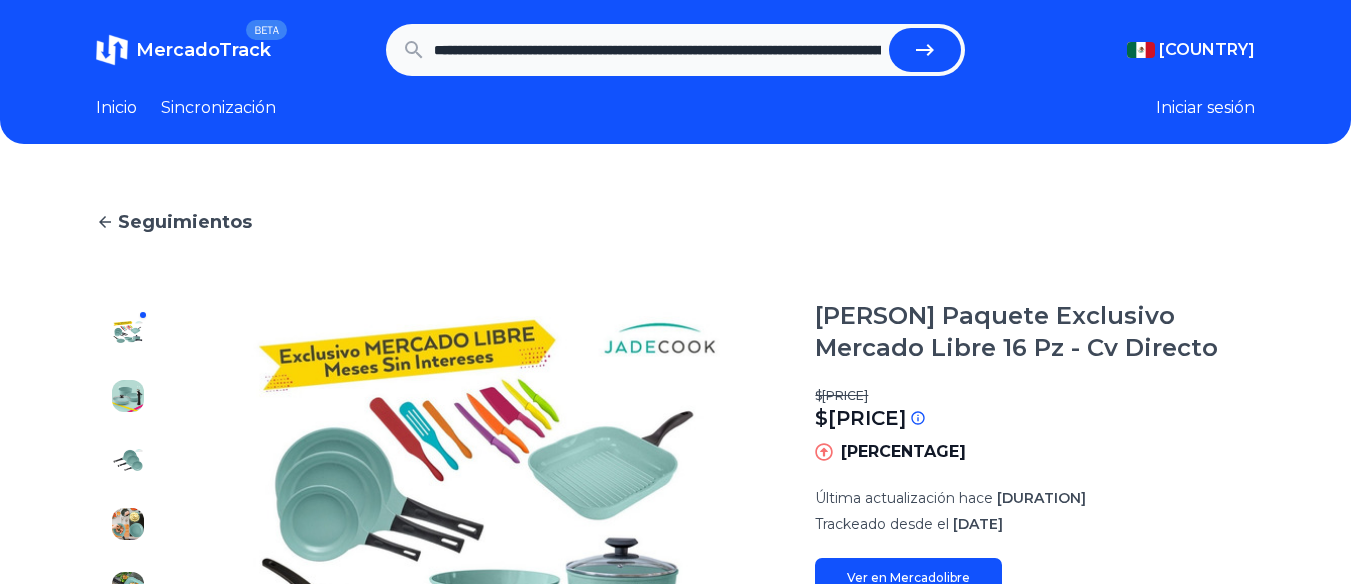 scroll, scrollTop: 0, scrollLeft: 3526, axis: horizontal 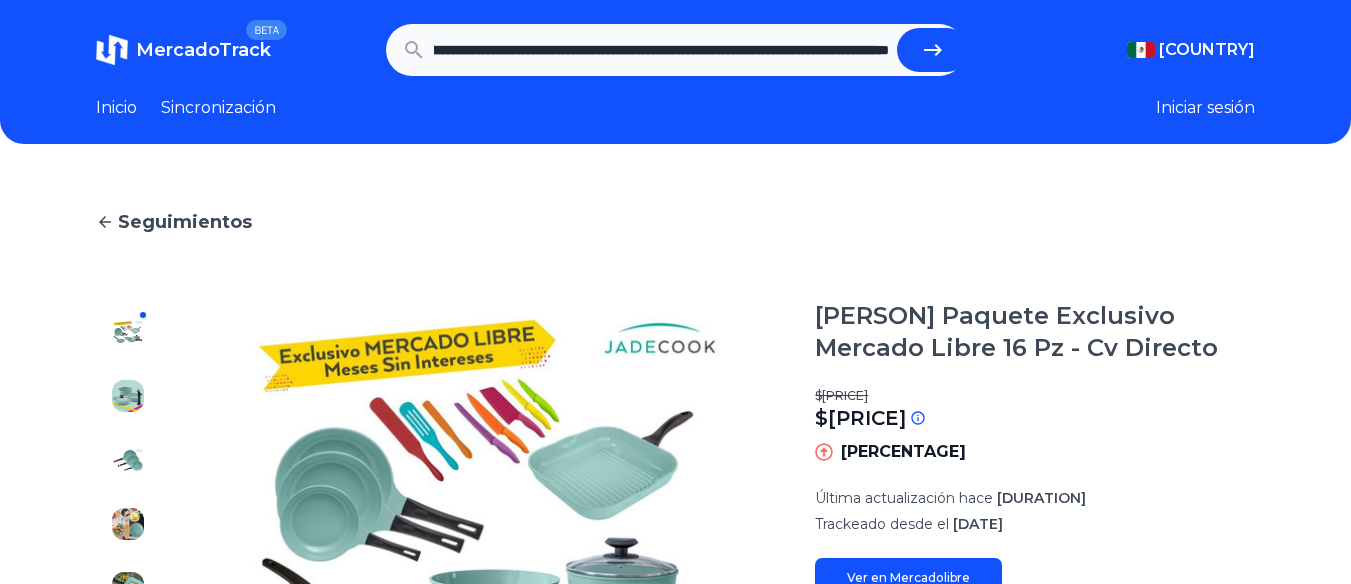 type on "**********" 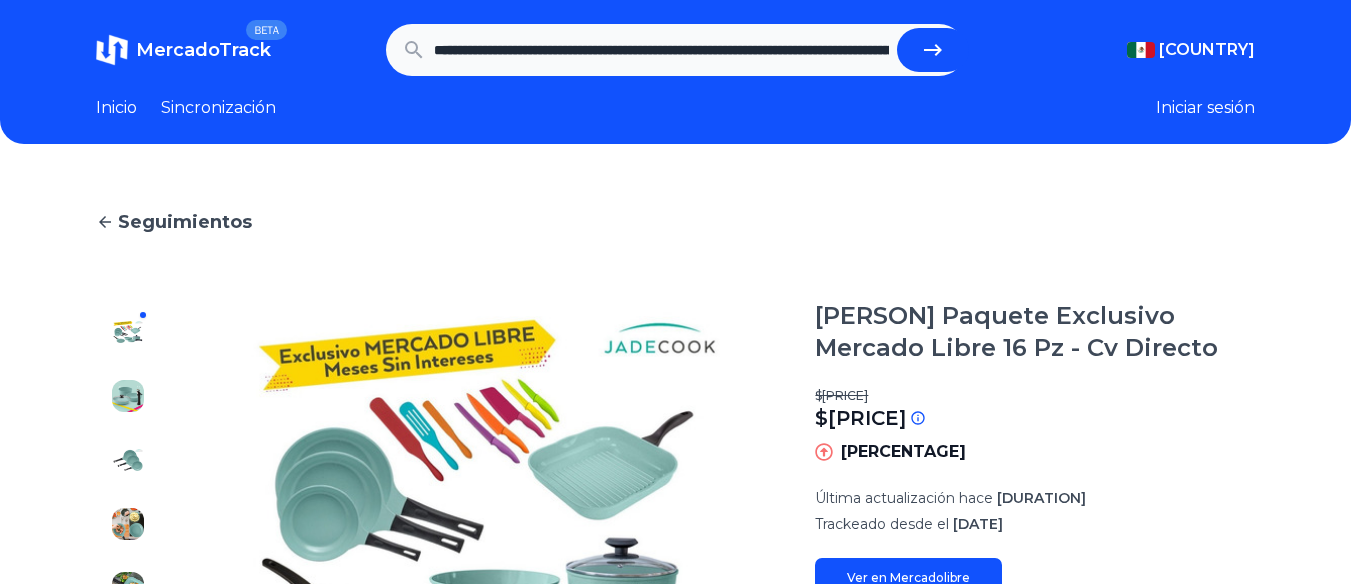 click at bounding box center (933, 50) 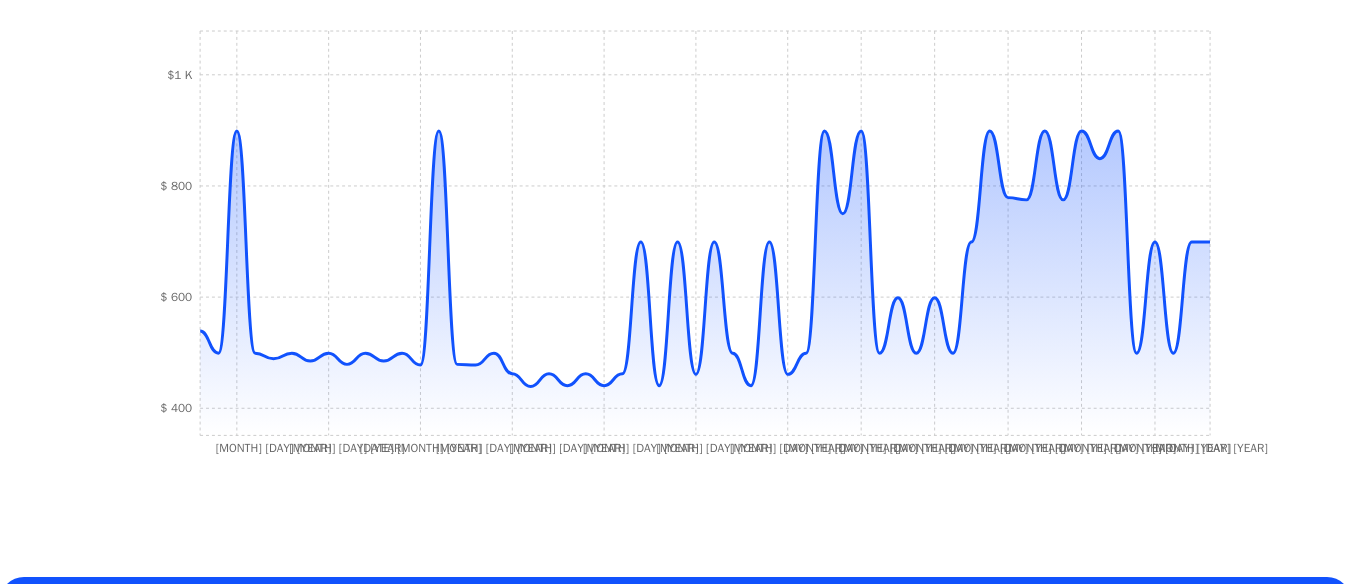 scroll, scrollTop: 500, scrollLeft: 0, axis: vertical 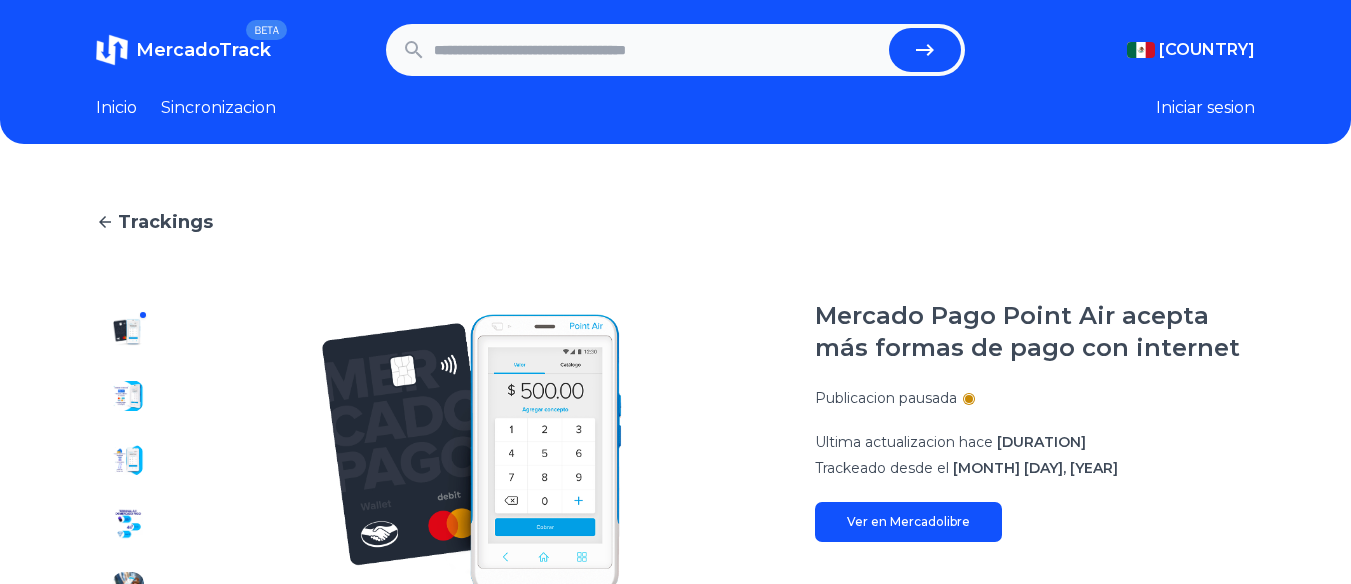 click on "Sincronizacion" at bounding box center (218, 108) 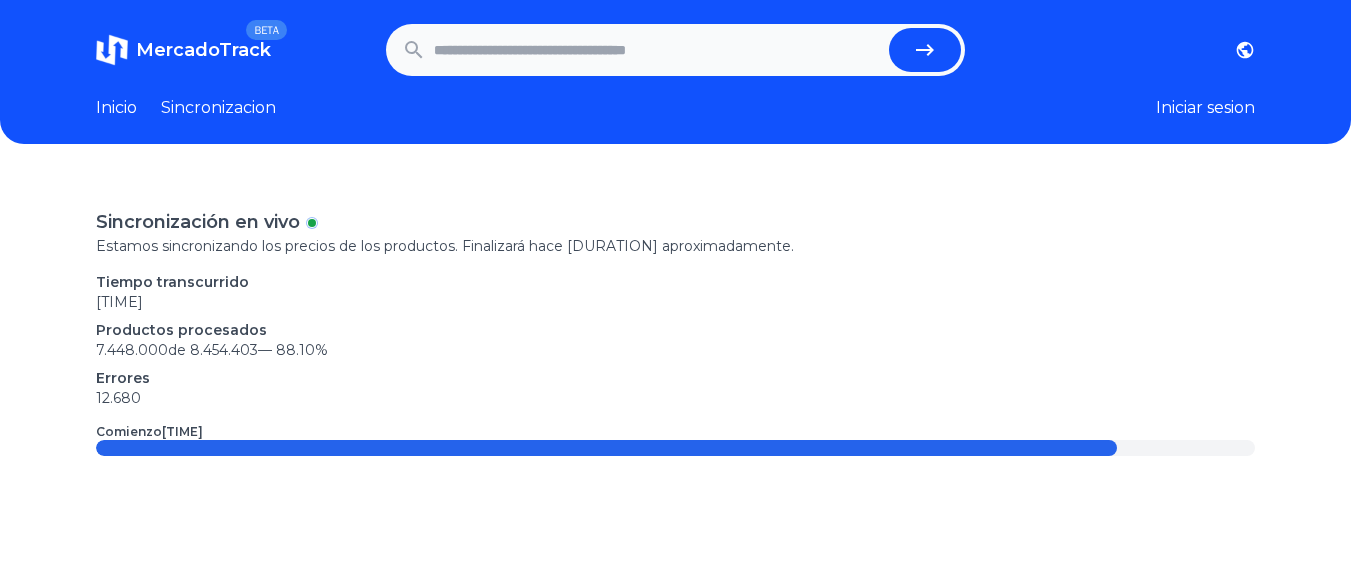 click on "Inicio" at bounding box center (116, 108) 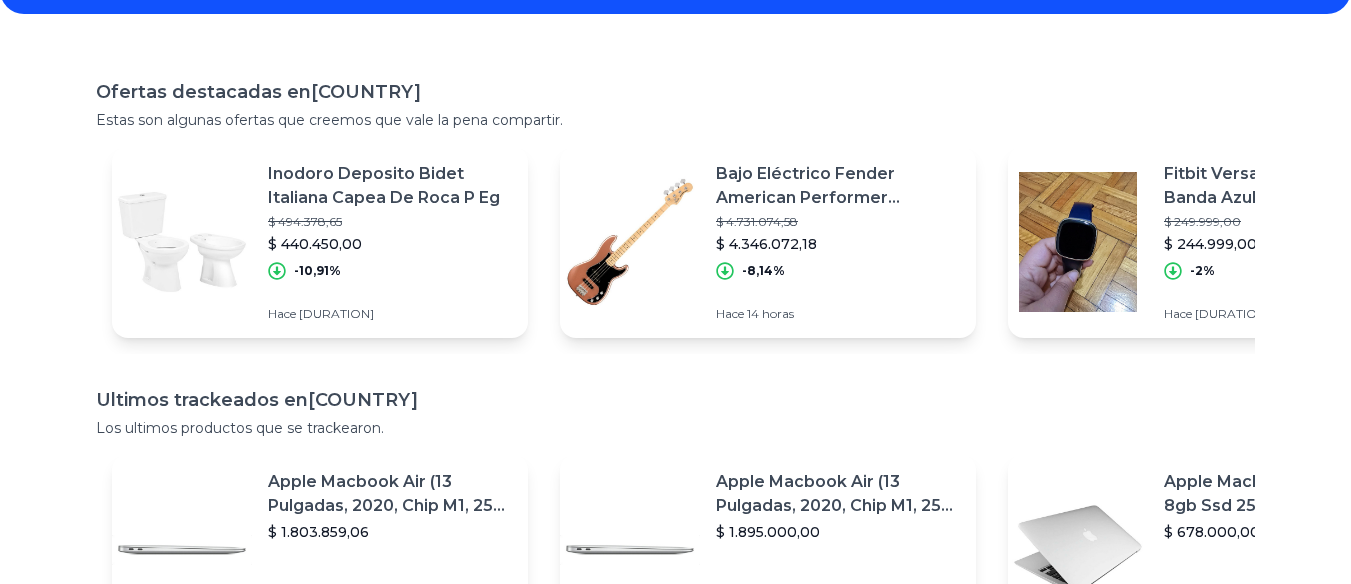 scroll, scrollTop: 0, scrollLeft: 0, axis: both 